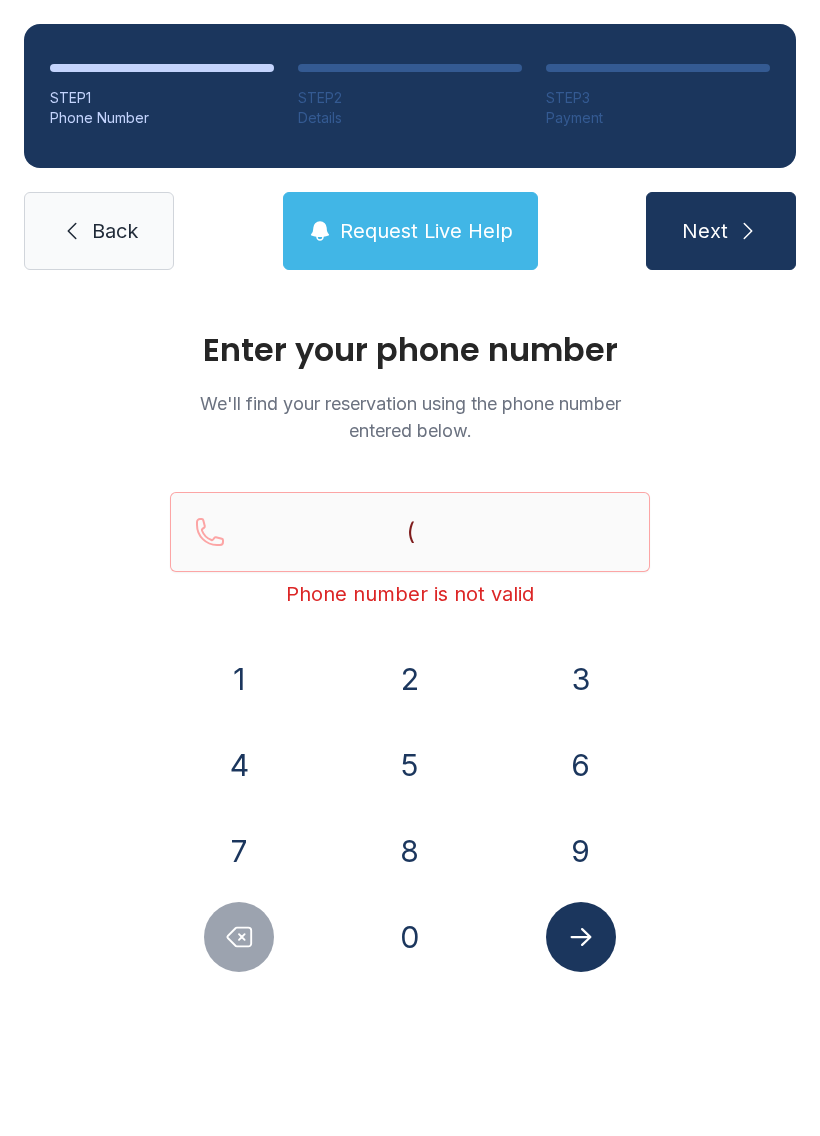 scroll, scrollTop: 0, scrollLeft: 0, axis: both 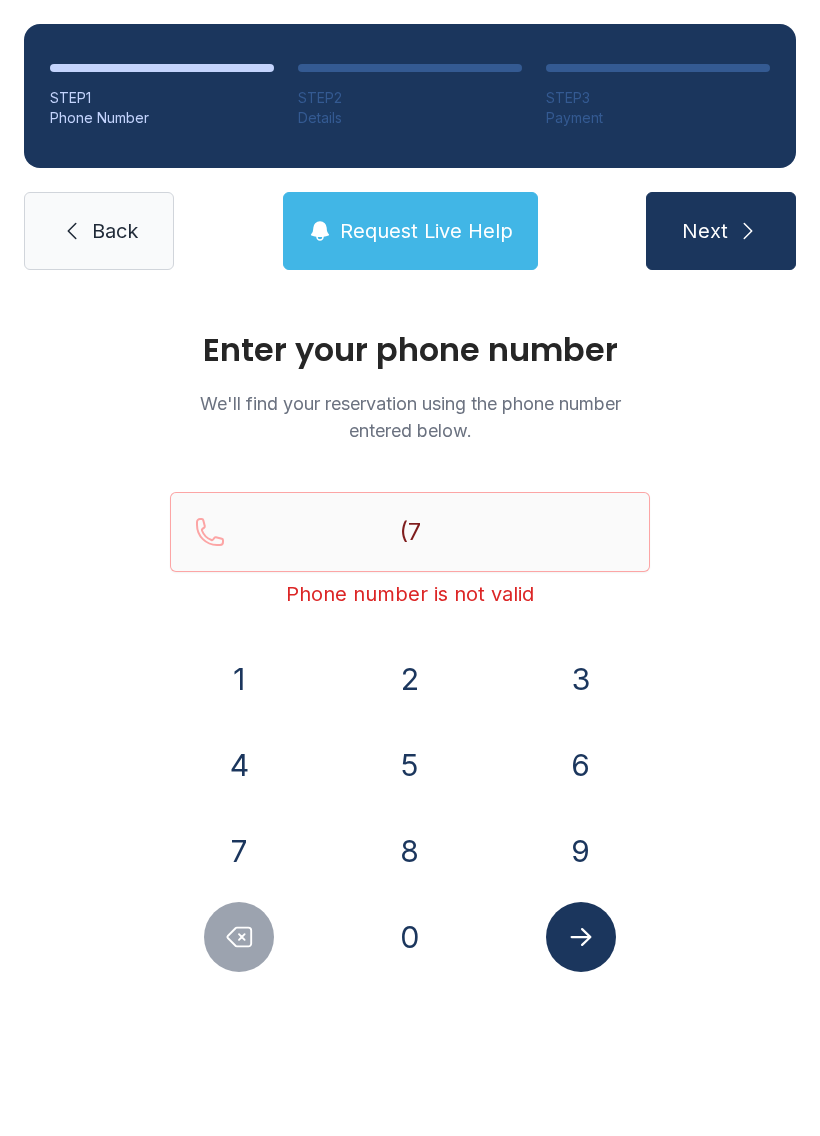 click on "1 2 3 4 5 6 7 8 9 0" at bounding box center (410, 808) 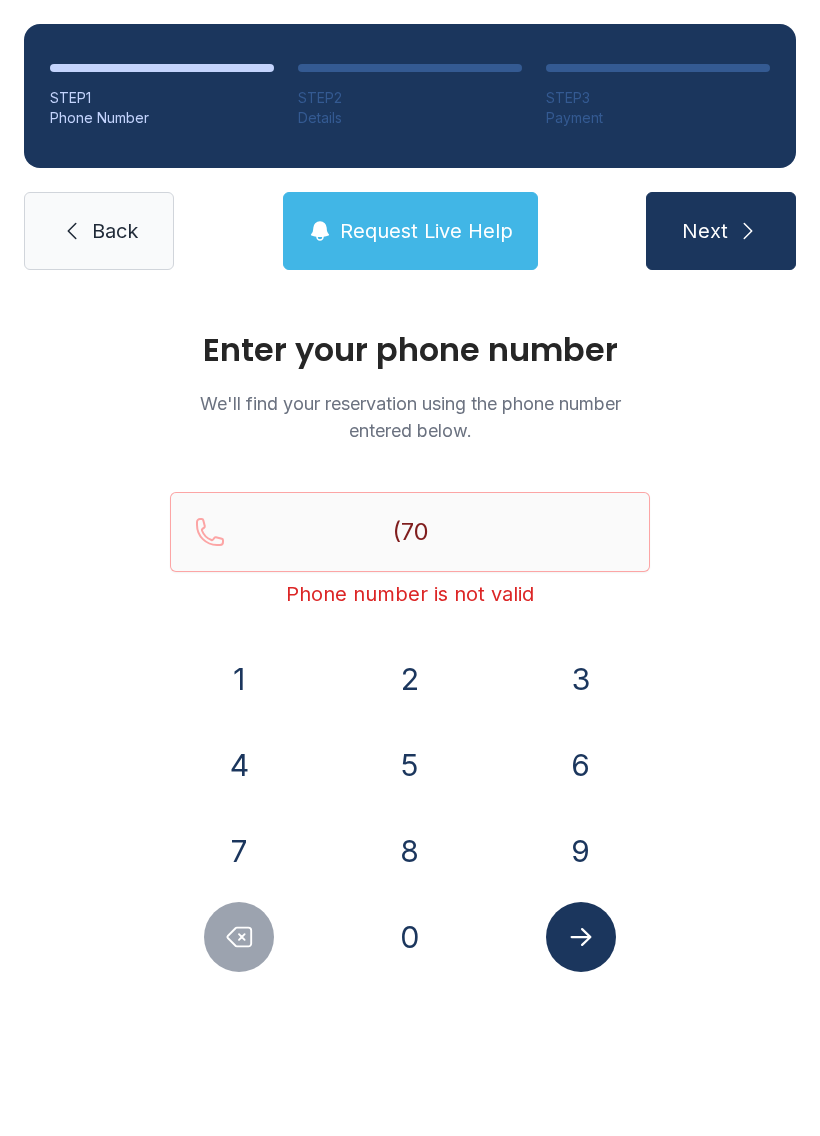 click on "4" at bounding box center (239, 765) 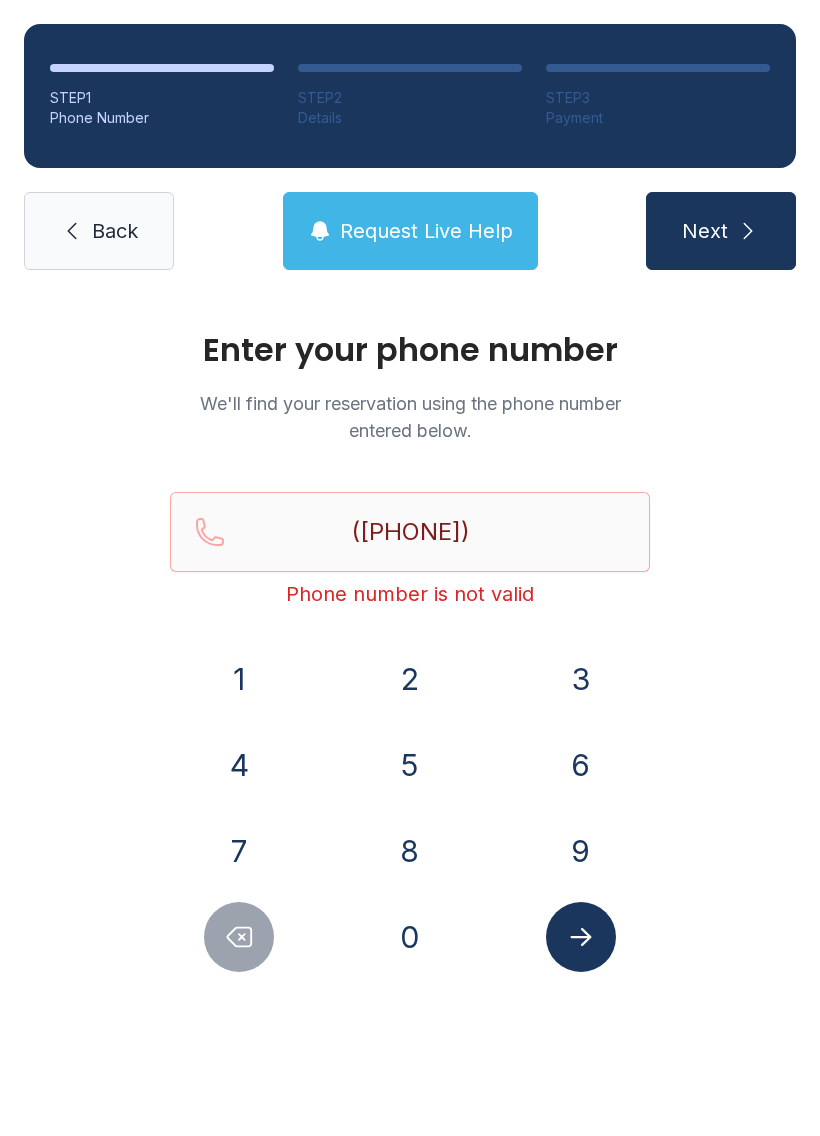 click on "9" at bounding box center [581, 851] 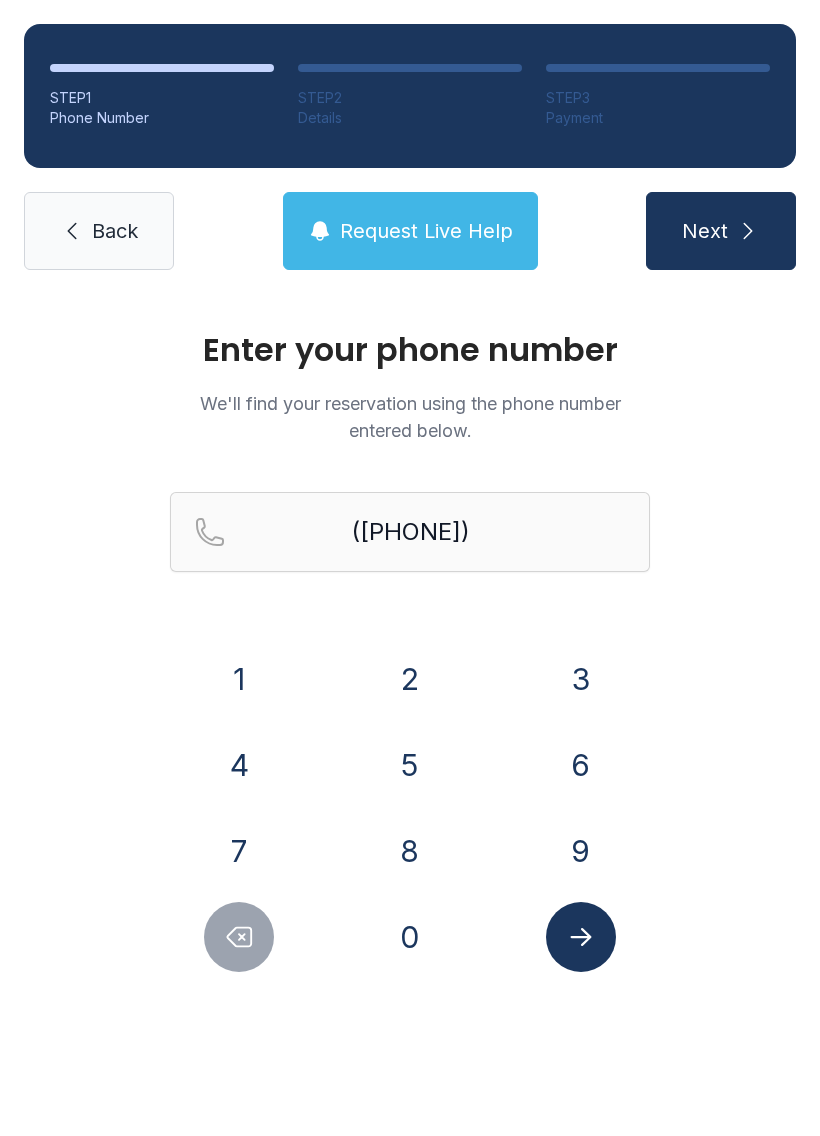 type on "[PHONE]" 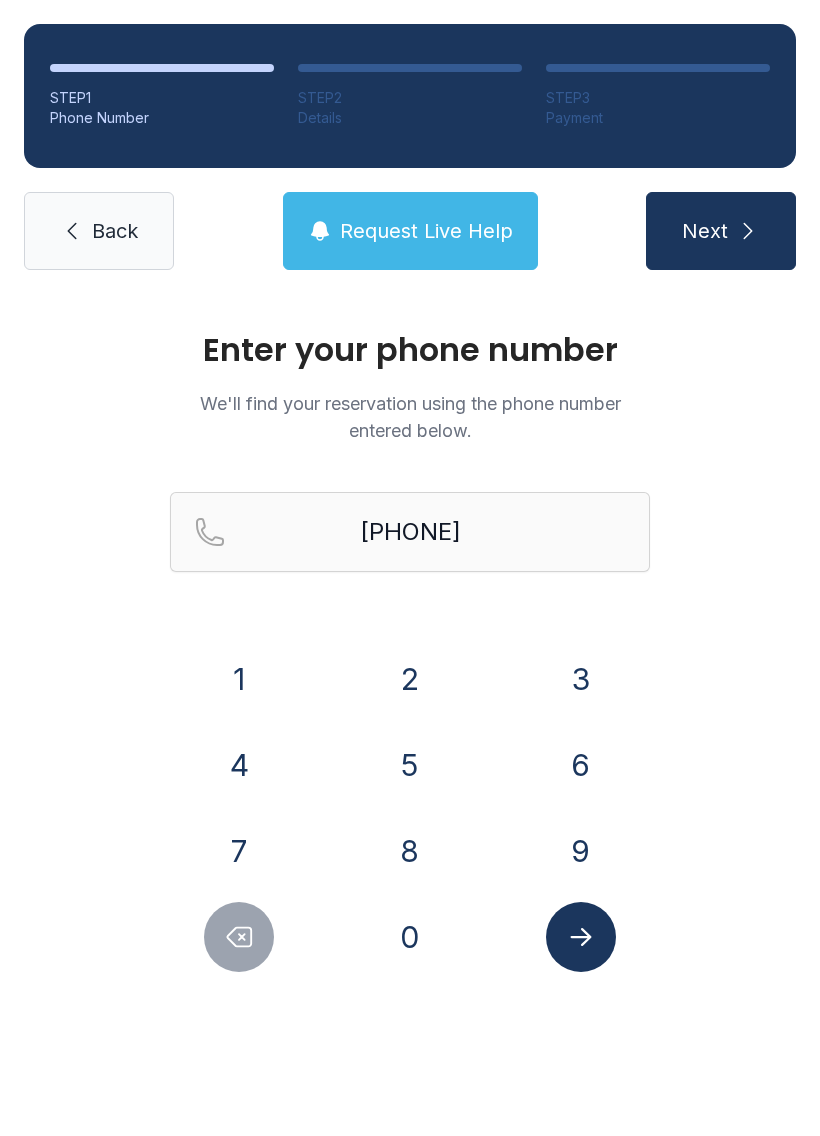 click 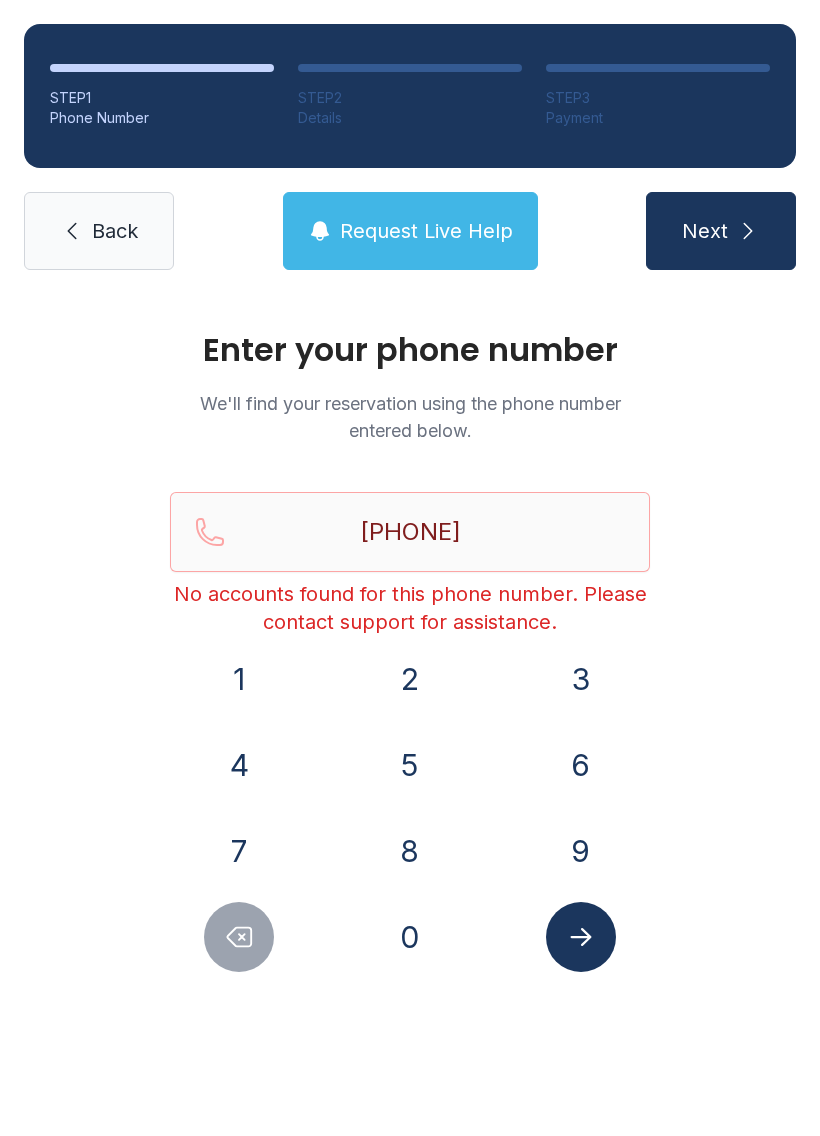 click on "Enter your phone number We'll find your reservation using the phone number entered below. [PHONE] No accounts found for this phone number. Please contact support for assistance. [PHONE]" at bounding box center (410, 653) 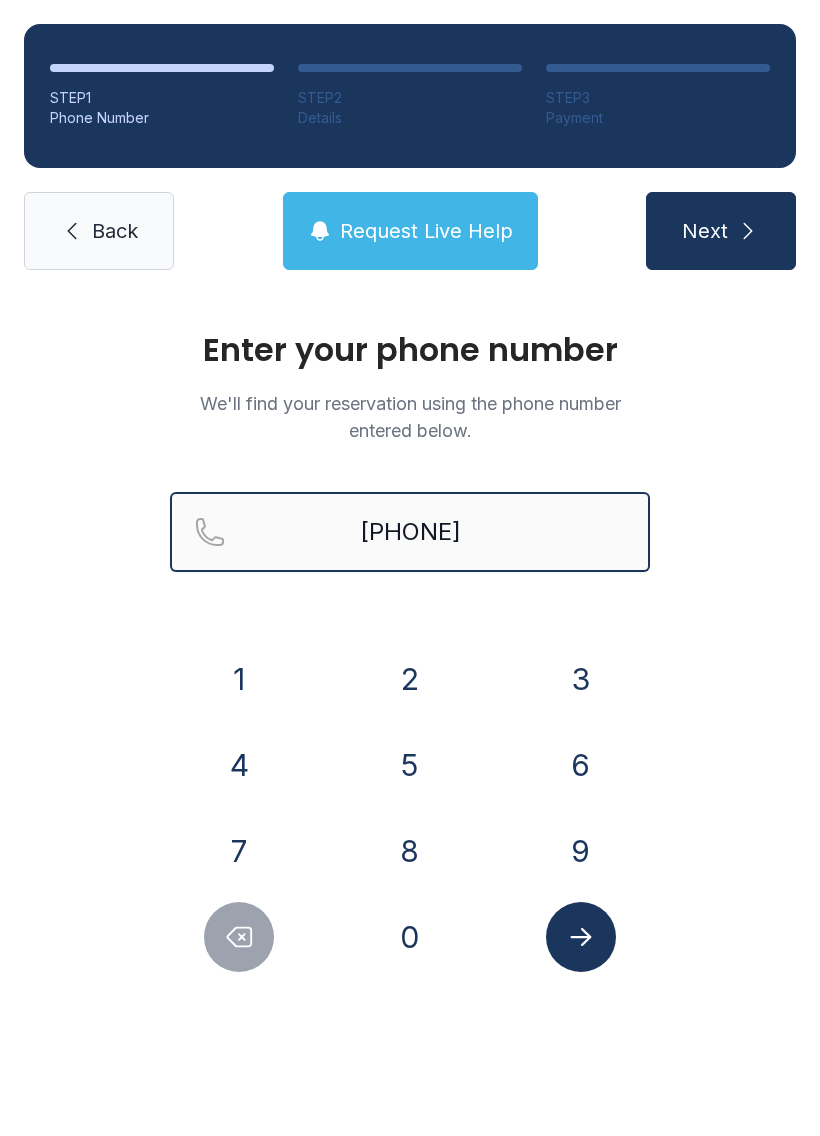 click on "[PHONE]" at bounding box center (410, 532) 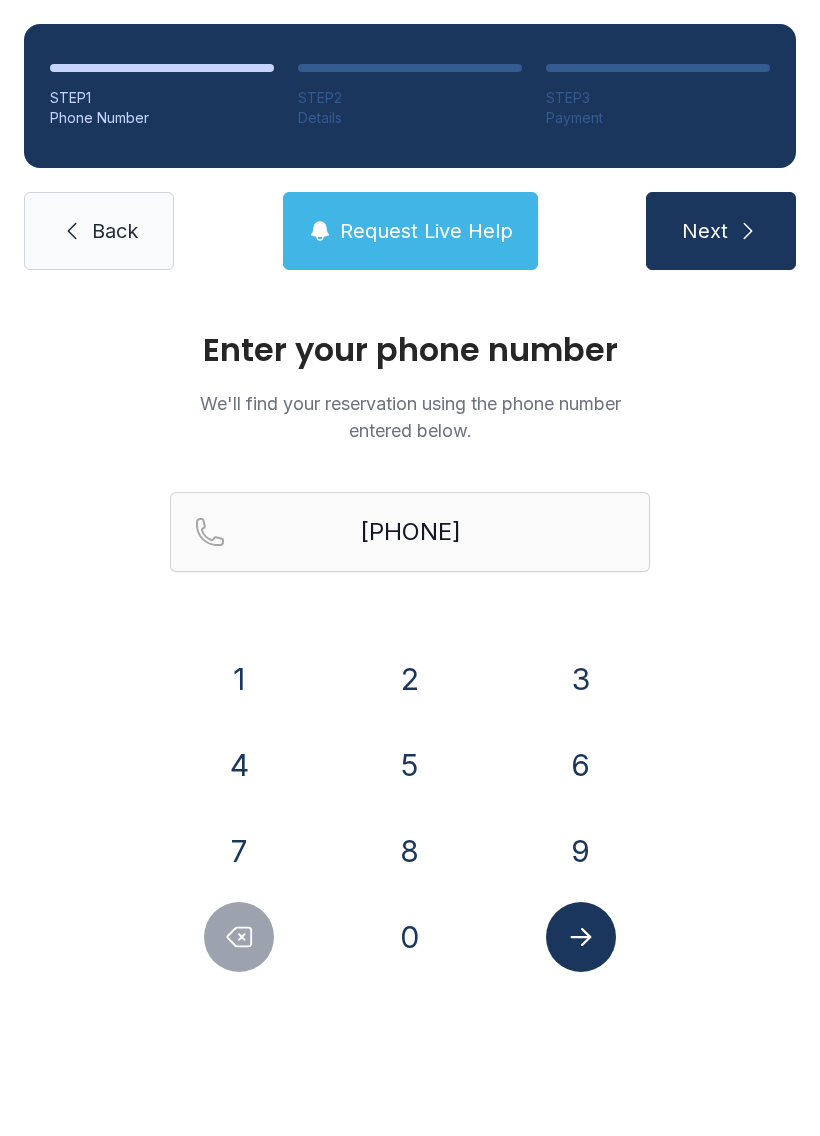 click on "Back" at bounding box center (99, 231) 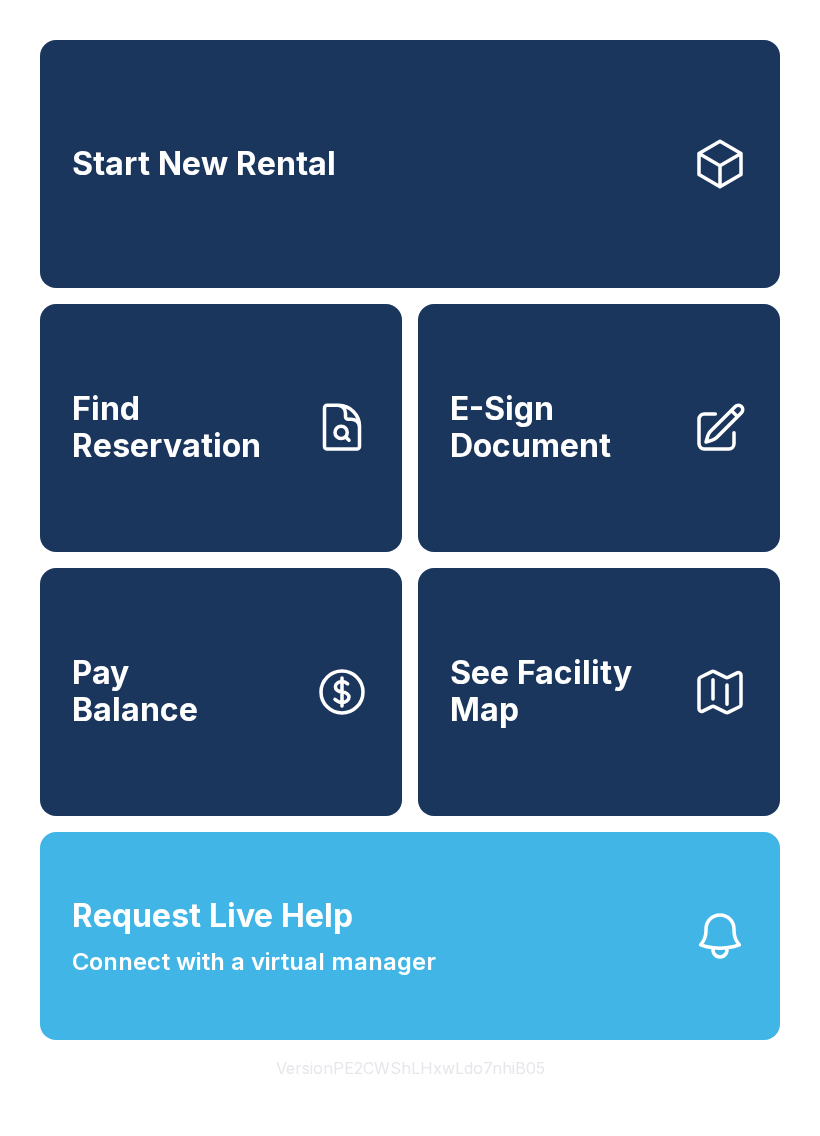 click on "Find Reservation" at bounding box center [185, 427] 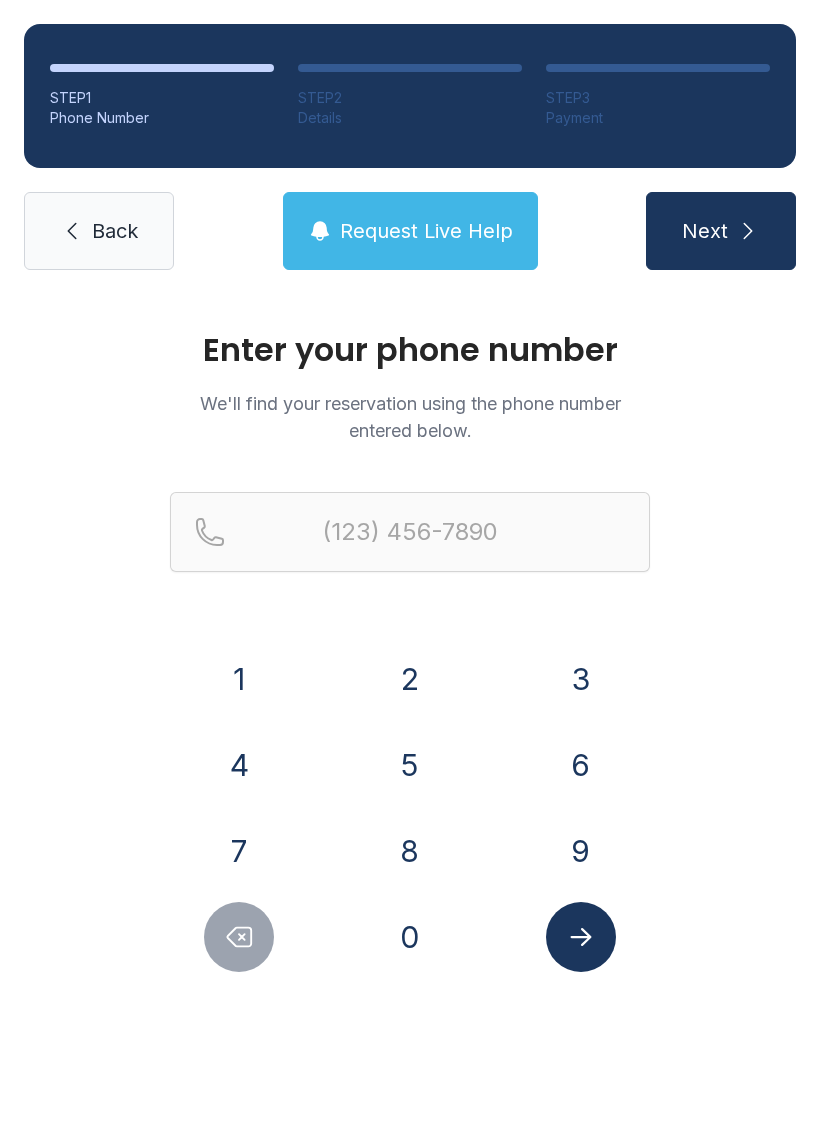 click on "9" at bounding box center (581, 851) 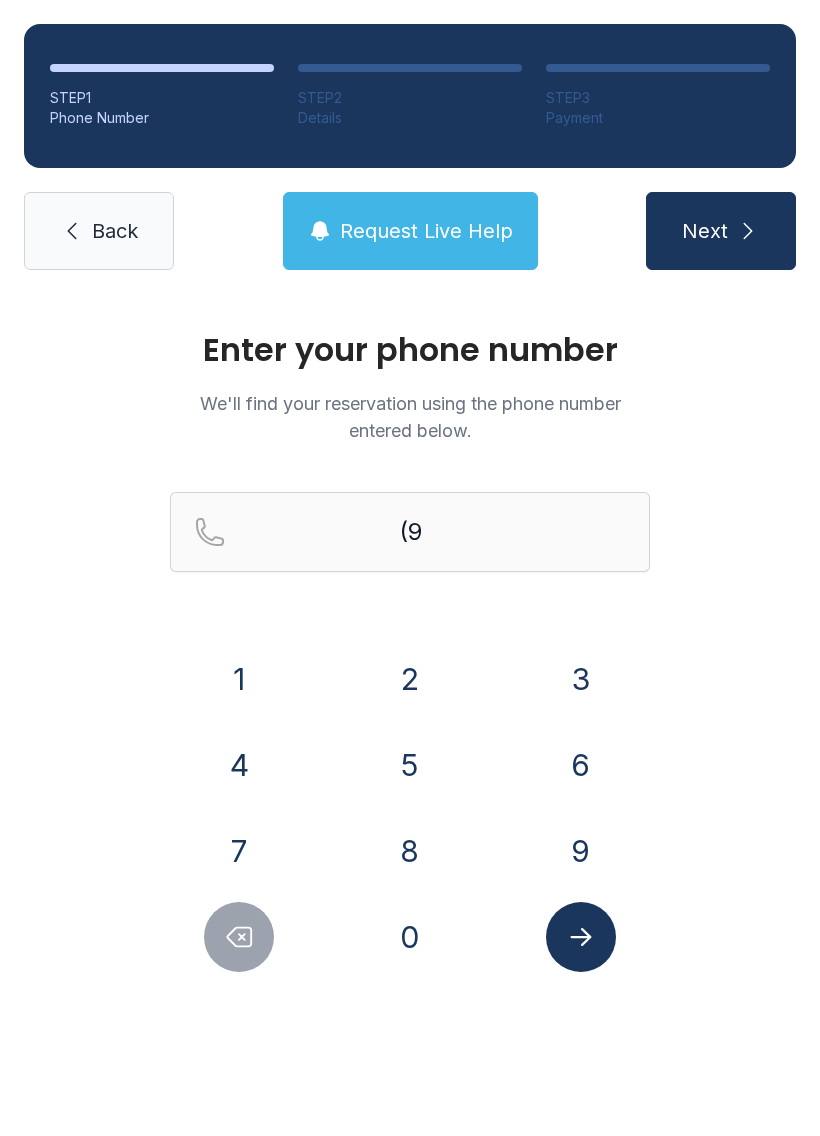 click on "8" at bounding box center (410, 851) 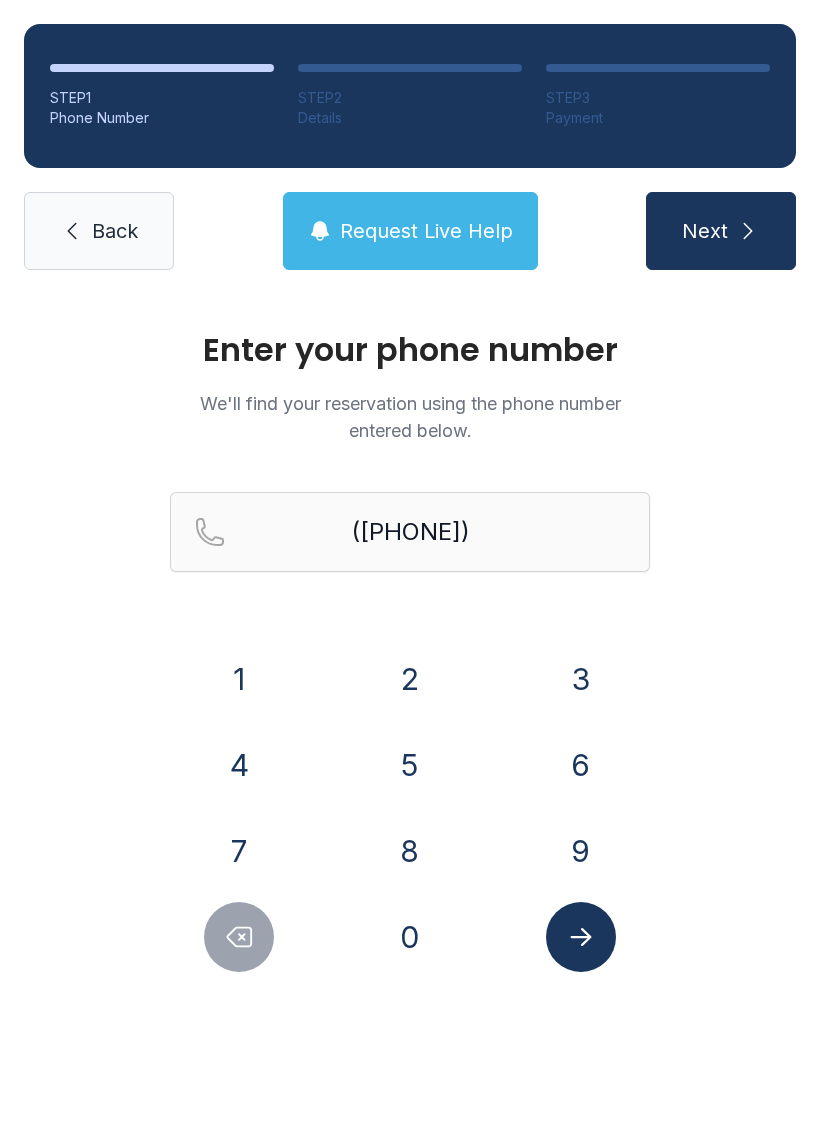 click on "0" at bounding box center [410, 937] 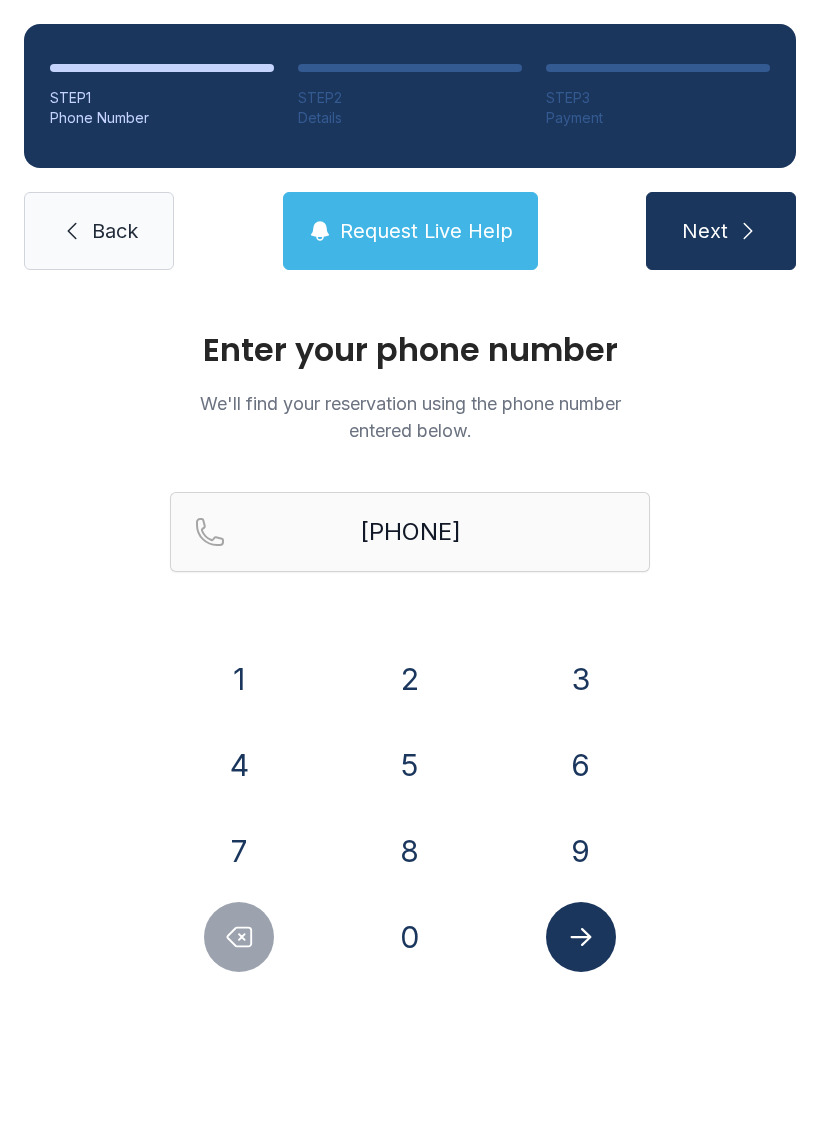 click at bounding box center (580, 937) 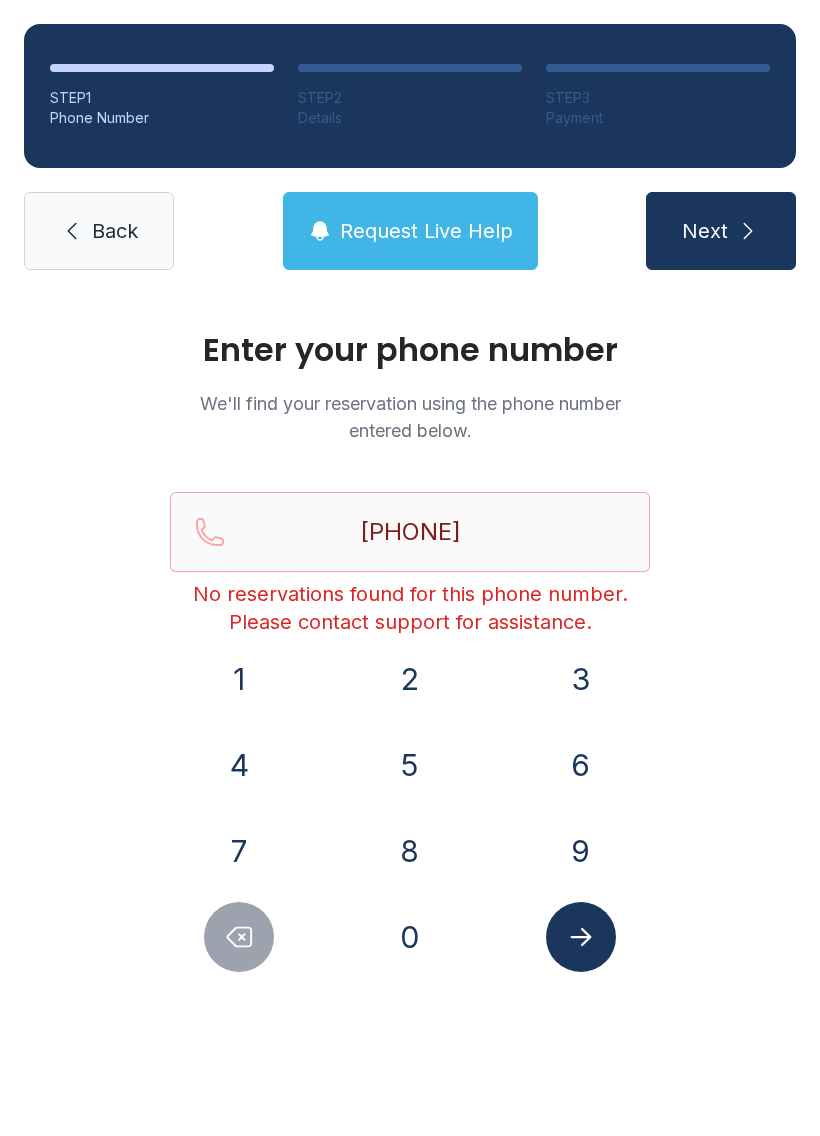 click on "Next" at bounding box center [721, 231] 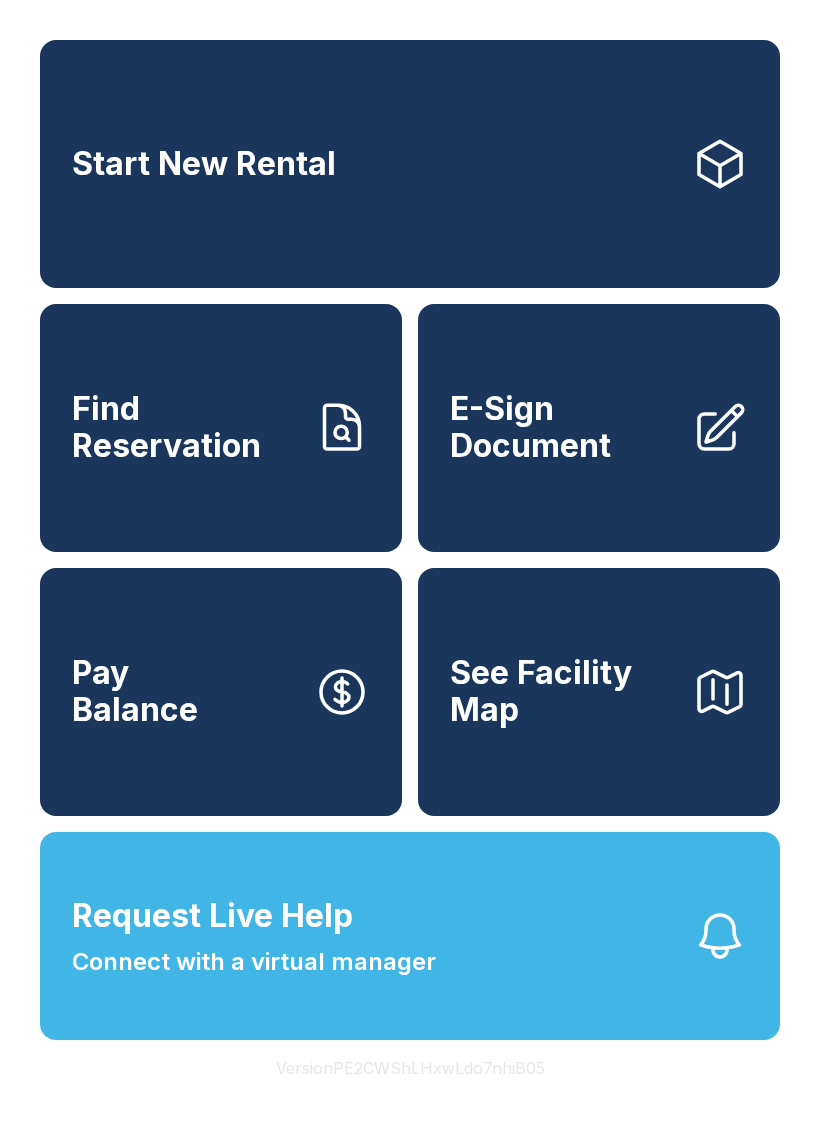 click on "See Facility Map" at bounding box center (599, 692) 